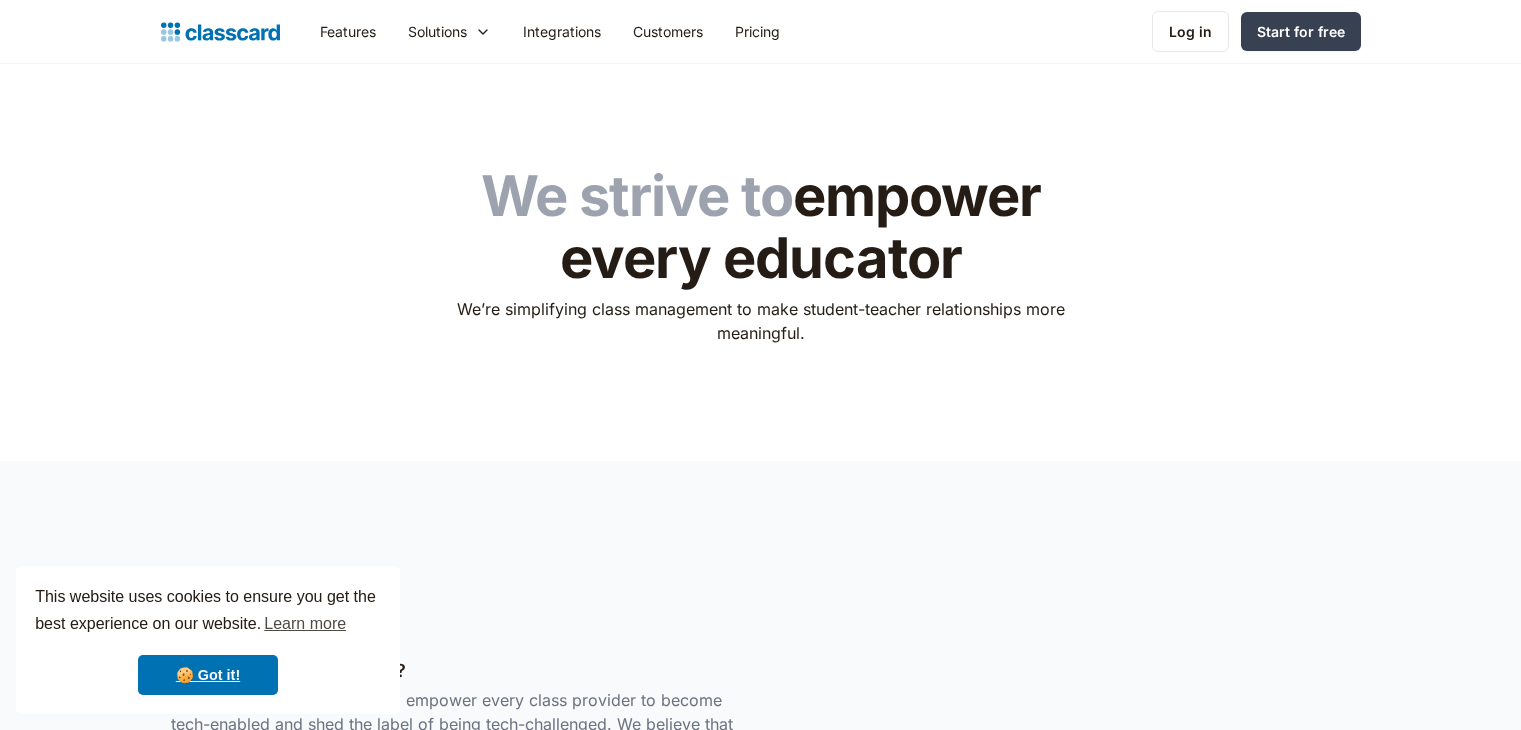 scroll, scrollTop: 4074, scrollLeft: 0, axis: vertical 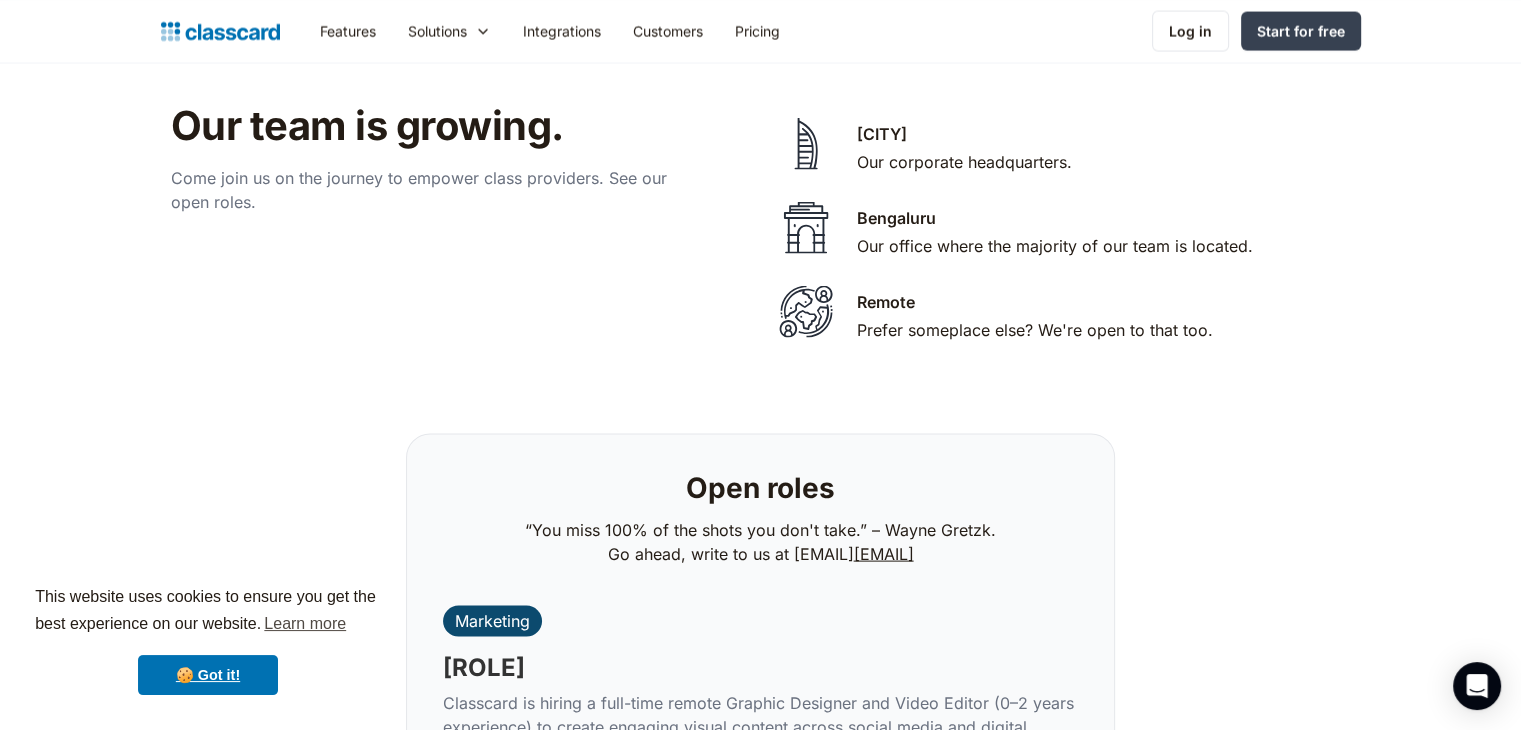 click on "Our team is growing. Come join us on the journey to empower class providers. See our open roles. Dubai Our corporate headquarters. Bengaluru Our office where the majority of our team is located. Remote Prefer someplace else? We're open to that too." at bounding box center (761, 228) 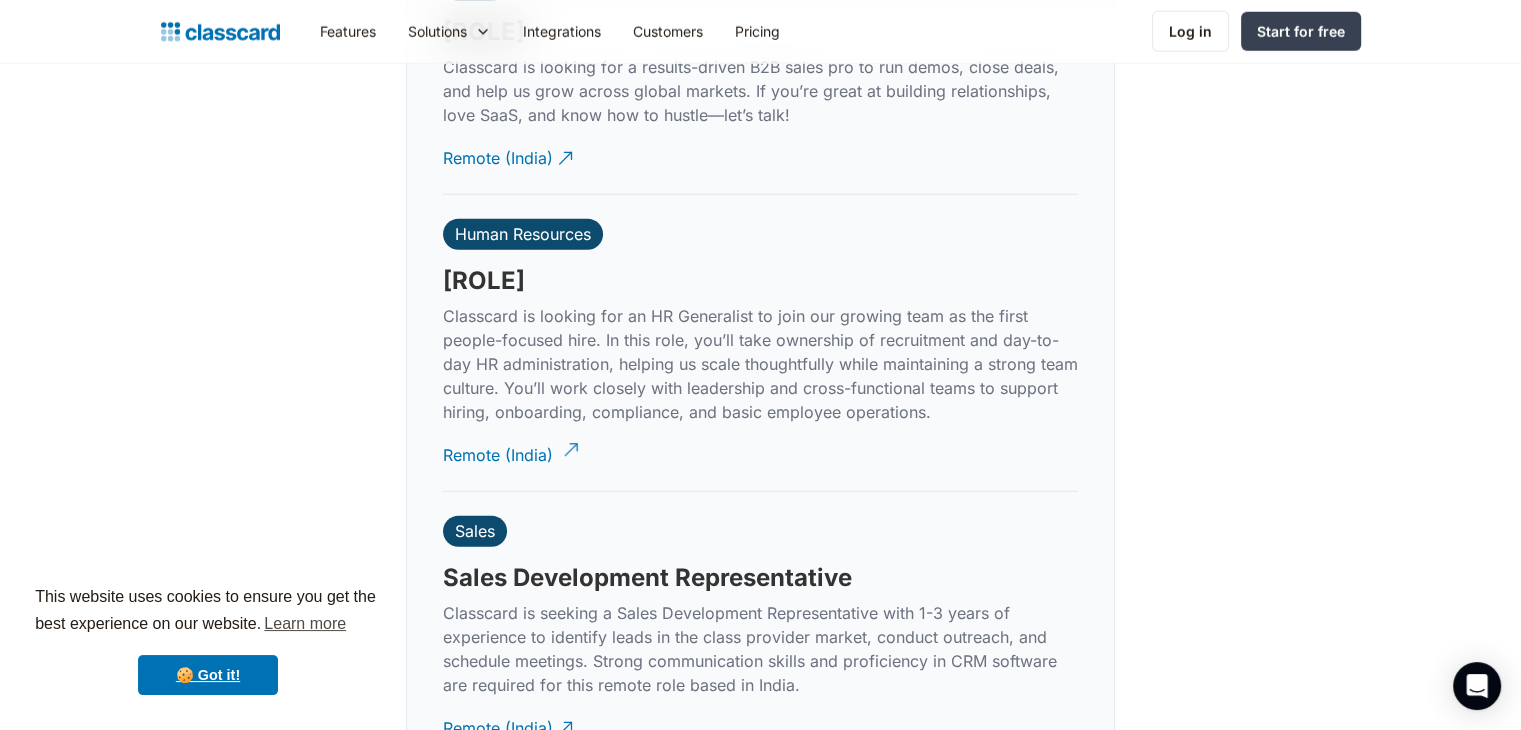 scroll, scrollTop: 5274, scrollLeft: 0, axis: vertical 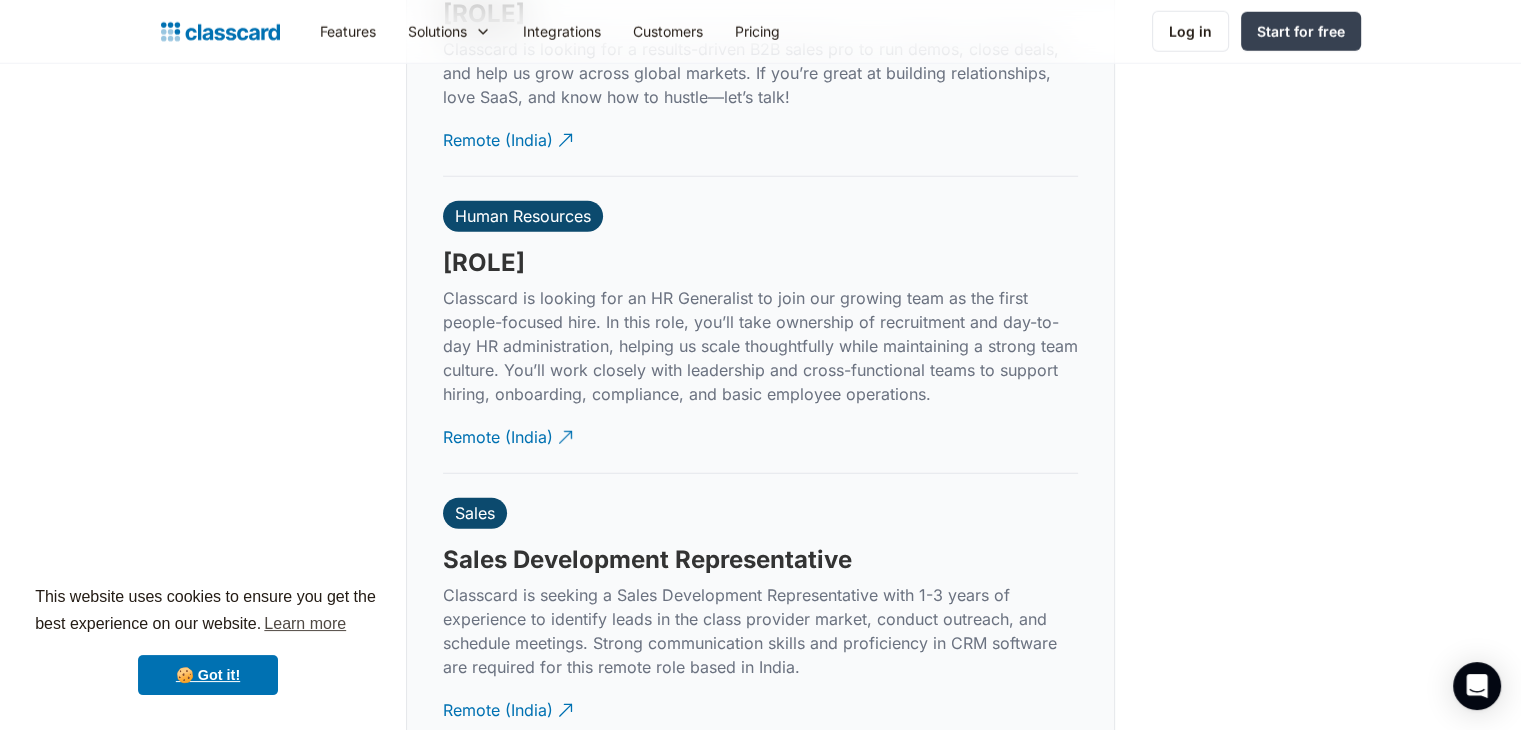 click on "Human Resources" at bounding box center [523, 216] 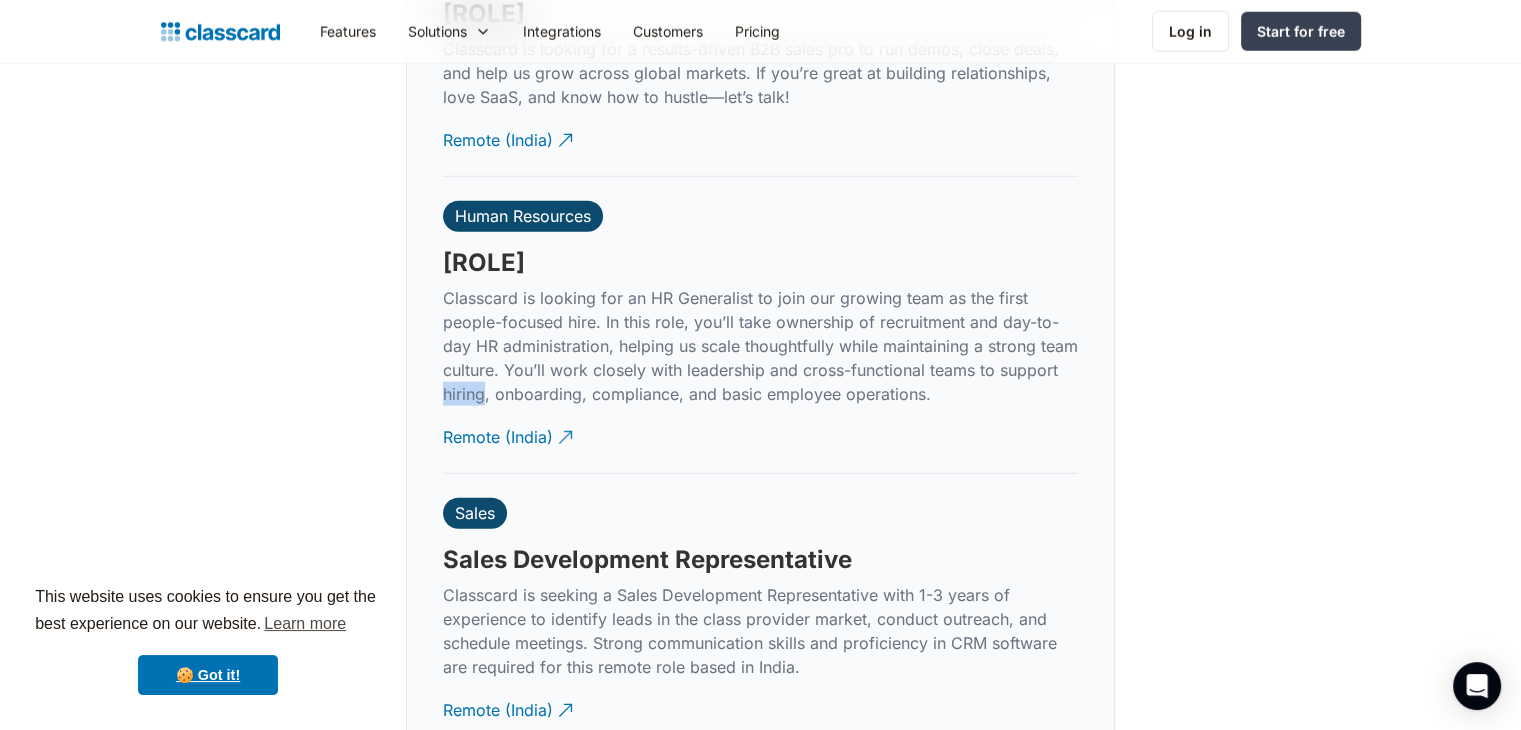 click on "Classcard is looking for an HR Generalist to join our growing team as the first people-focused hire. In this role, you’ll take ownership of recruitment and day-to-day HR administration, helping us scale thoughtfully while maintaining a strong team culture. You’ll work closely with leadership and cross-functional teams to support hiring, onboarding, compliance, and basic employee operations." at bounding box center [760, 346] 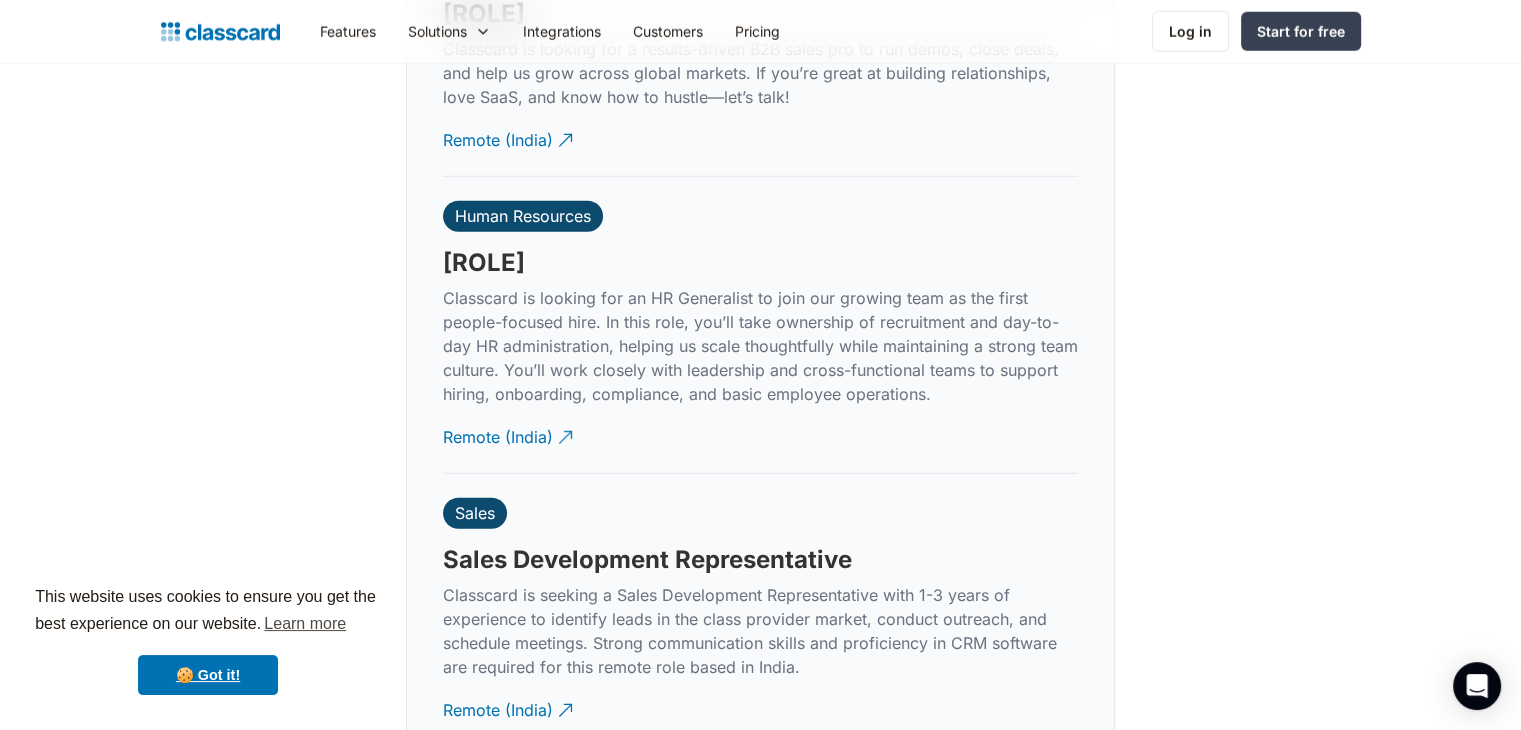 click on "Our team is growing. Come join us on the journey to empower class providers. See our open roles. Dubai Our corporate headquarters. Bengaluru Our office where the majority of our team is located. Remote Prefer someplace else? We're open to that too. Open roles “You miss 100% of the shots you don't take.” – Wayne Gretzk.  Go ahead, write to us at  careers@classcardapp.com Marketing Graphic Designer and Video Editor Classcard is hiring a full-time remote Graphic Designer and Video Editor (0–2 years experience) to create engaging visual content across social media and digital platforms—including static graphics, animations, and short/long-form videos. The role involves using tools like Canva, Klap, or Adobe Premiere to ensure brand consistency and compelling storytelling. Remote (India) Engineering Backend Developer Remote (India) Sales Business Development Executive (B2B SaaS) Remote (India) Human Resources HR Generalist Remote (India) Sales Sales Development Representative  Remote (India) Sales CTO" at bounding box center [761, 420] 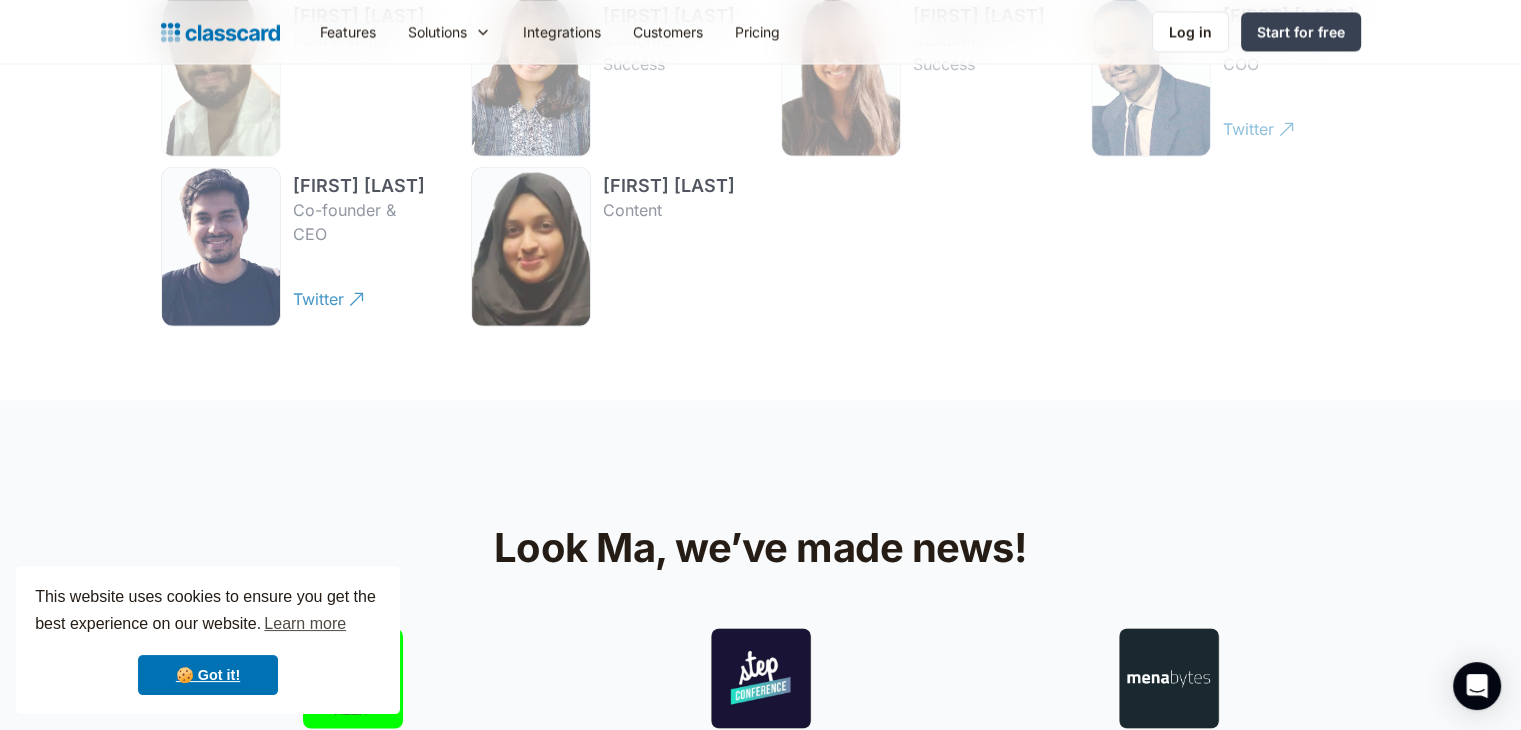 scroll, scrollTop: 3114, scrollLeft: 0, axis: vertical 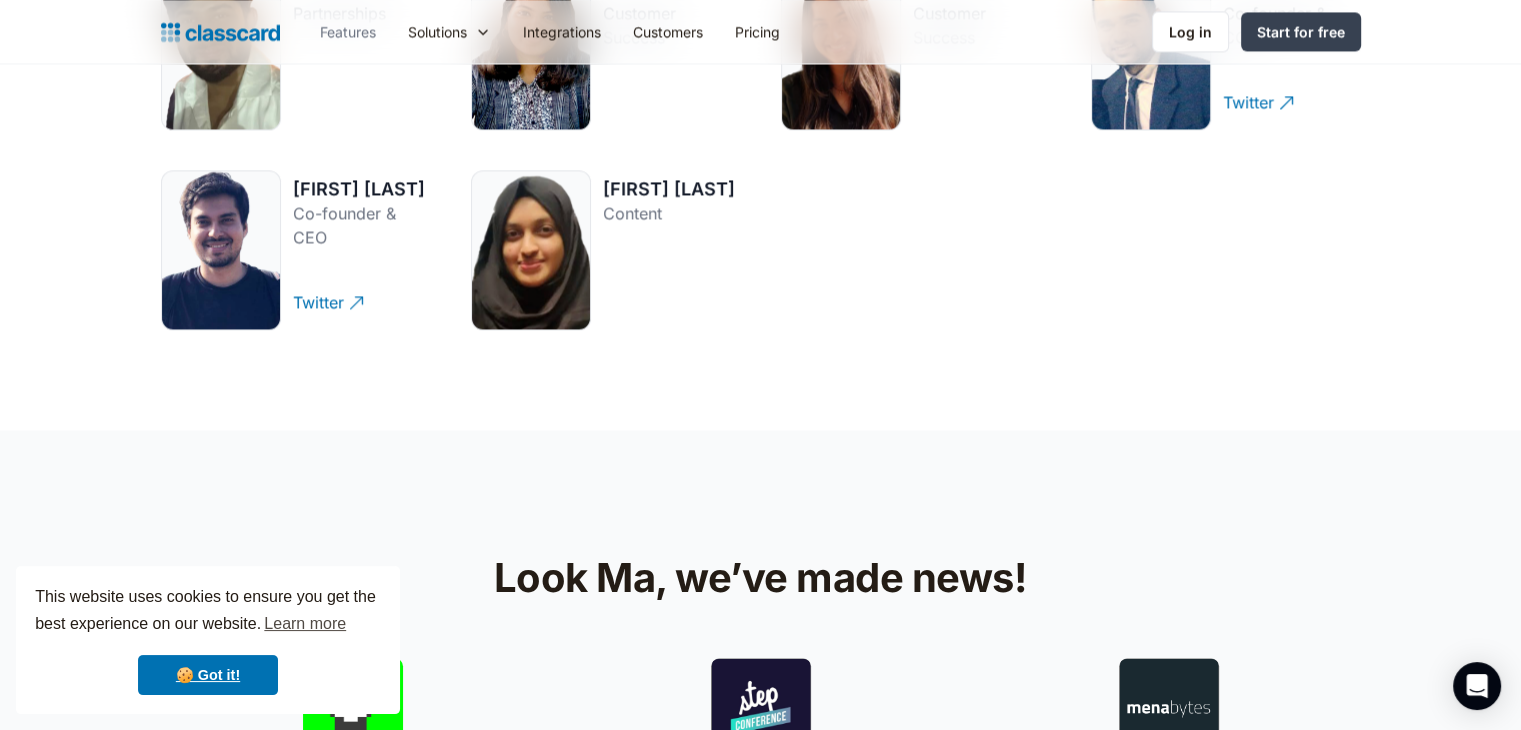 click on "Features" at bounding box center (348, 31) 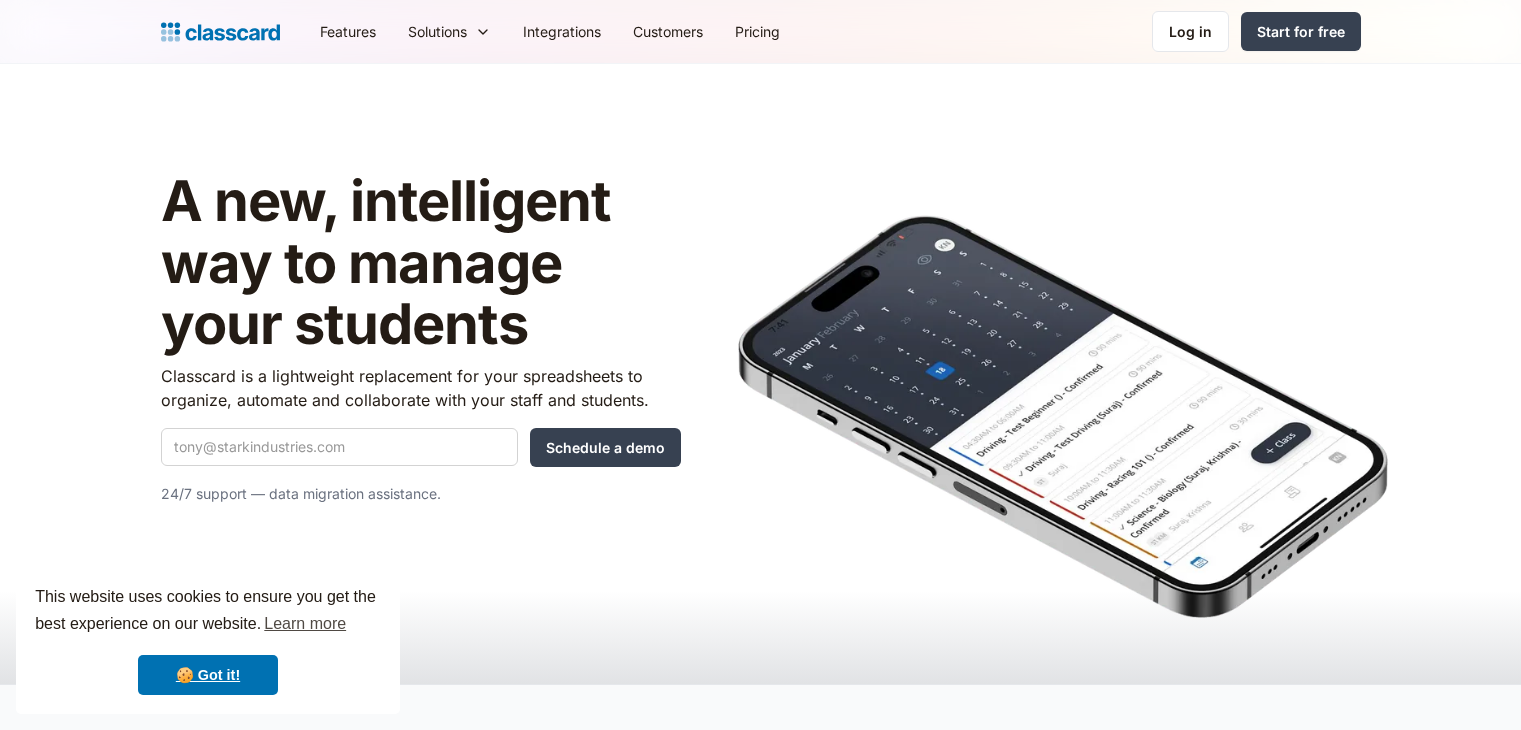 scroll, scrollTop: 0, scrollLeft: 0, axis: both 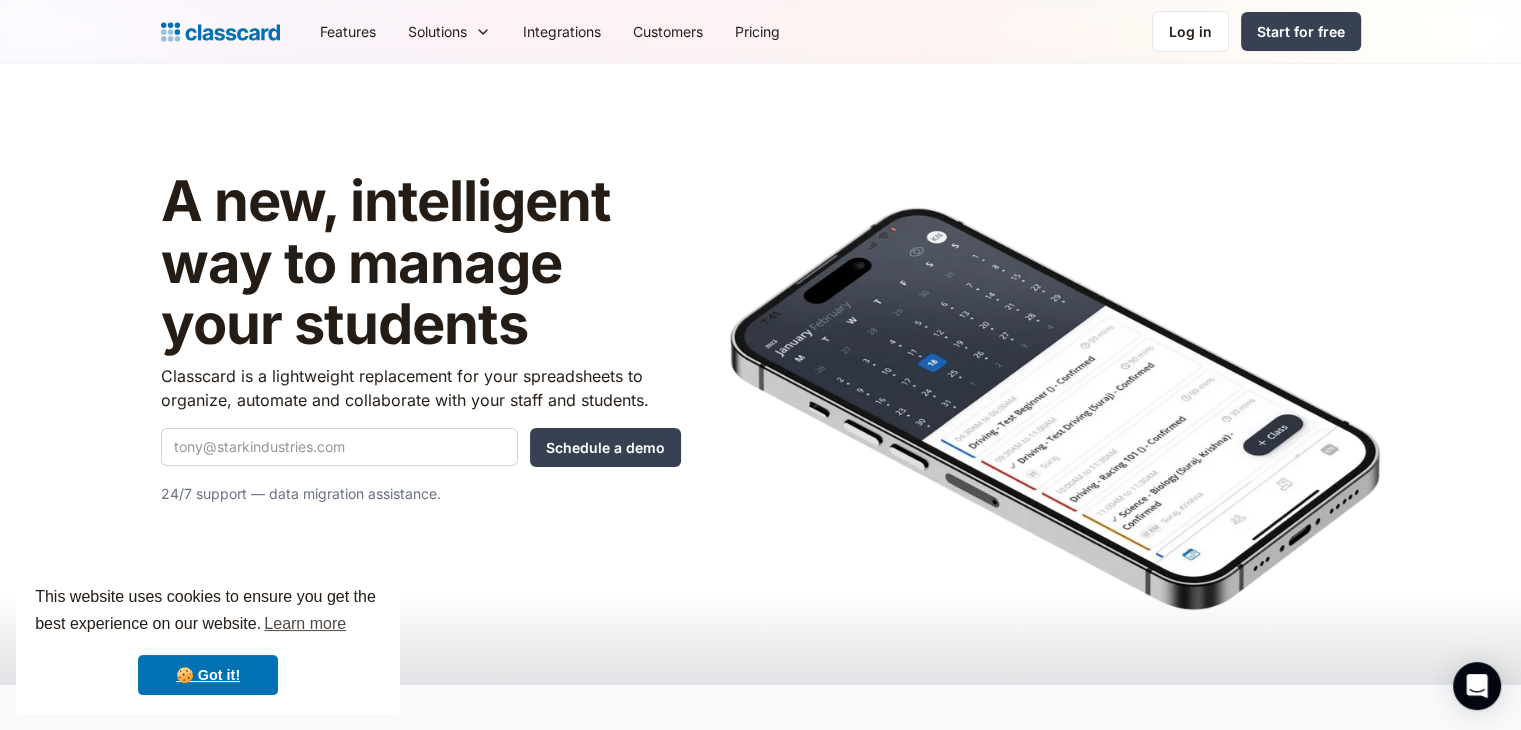 click on "Features" at bounding box center [348, 31] 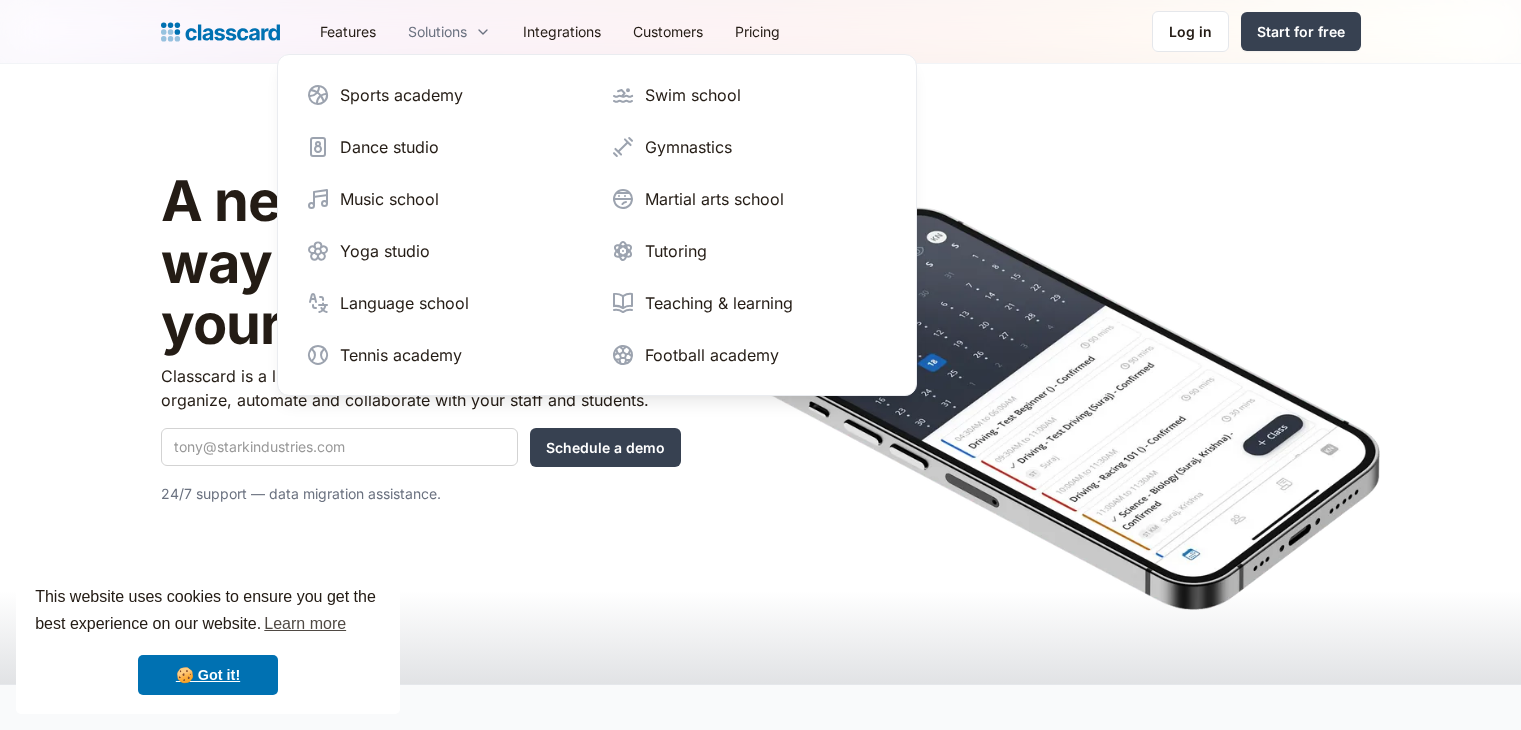 scroll, scrollTop: 0, scrollLeft: 0, axis: both 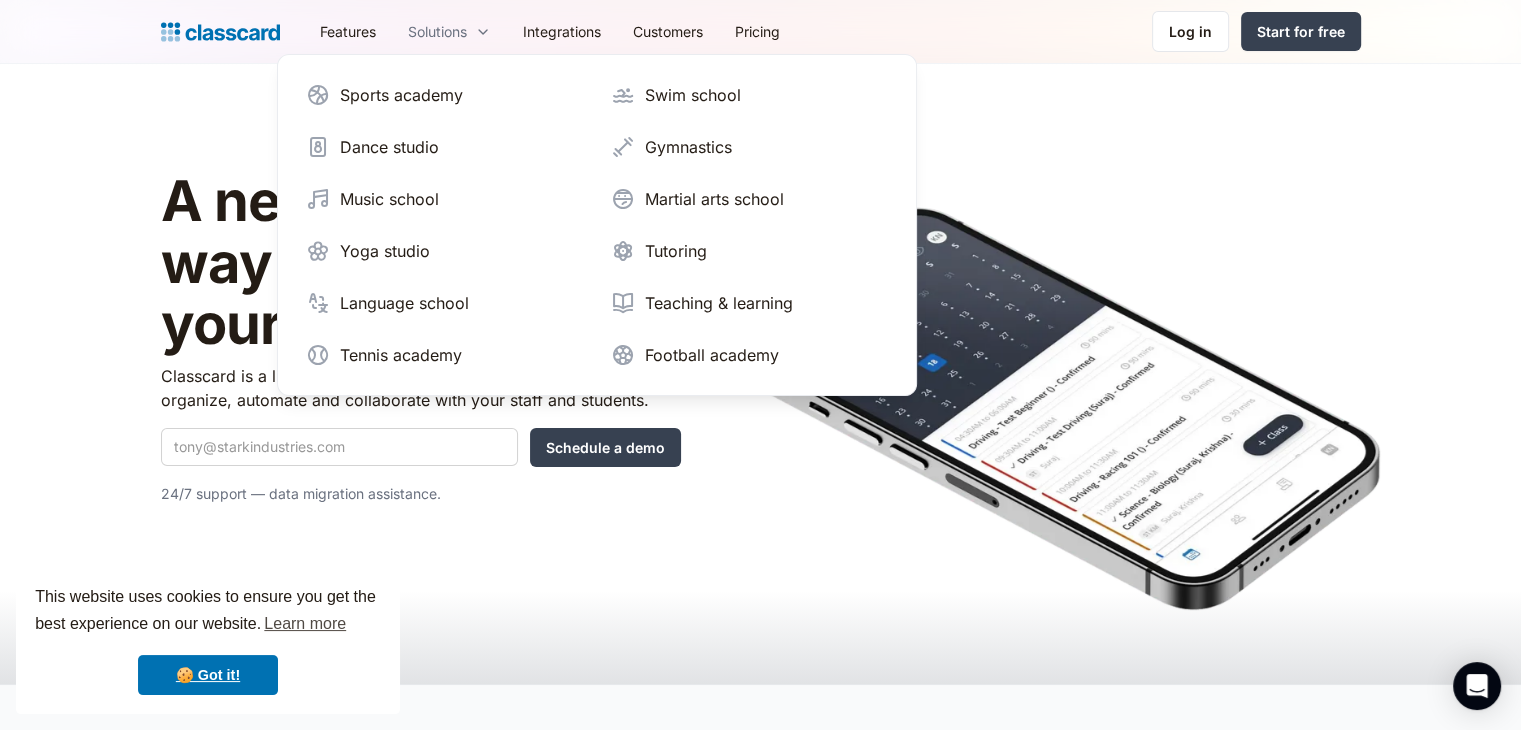 click on "Solutions" at bounding box center [437, 31] 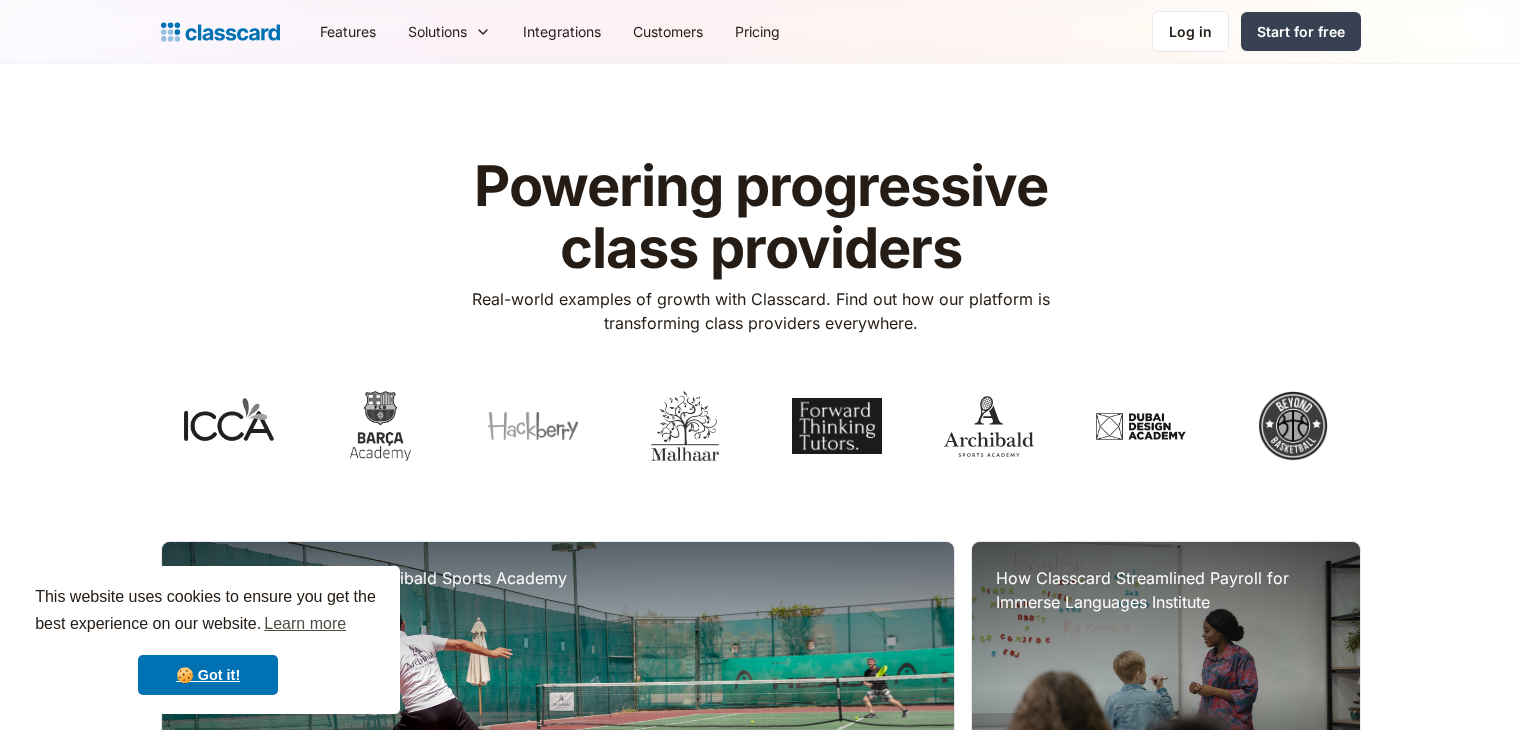 scroll, scrollTop: 0, scrollLeft: 0, axis: both 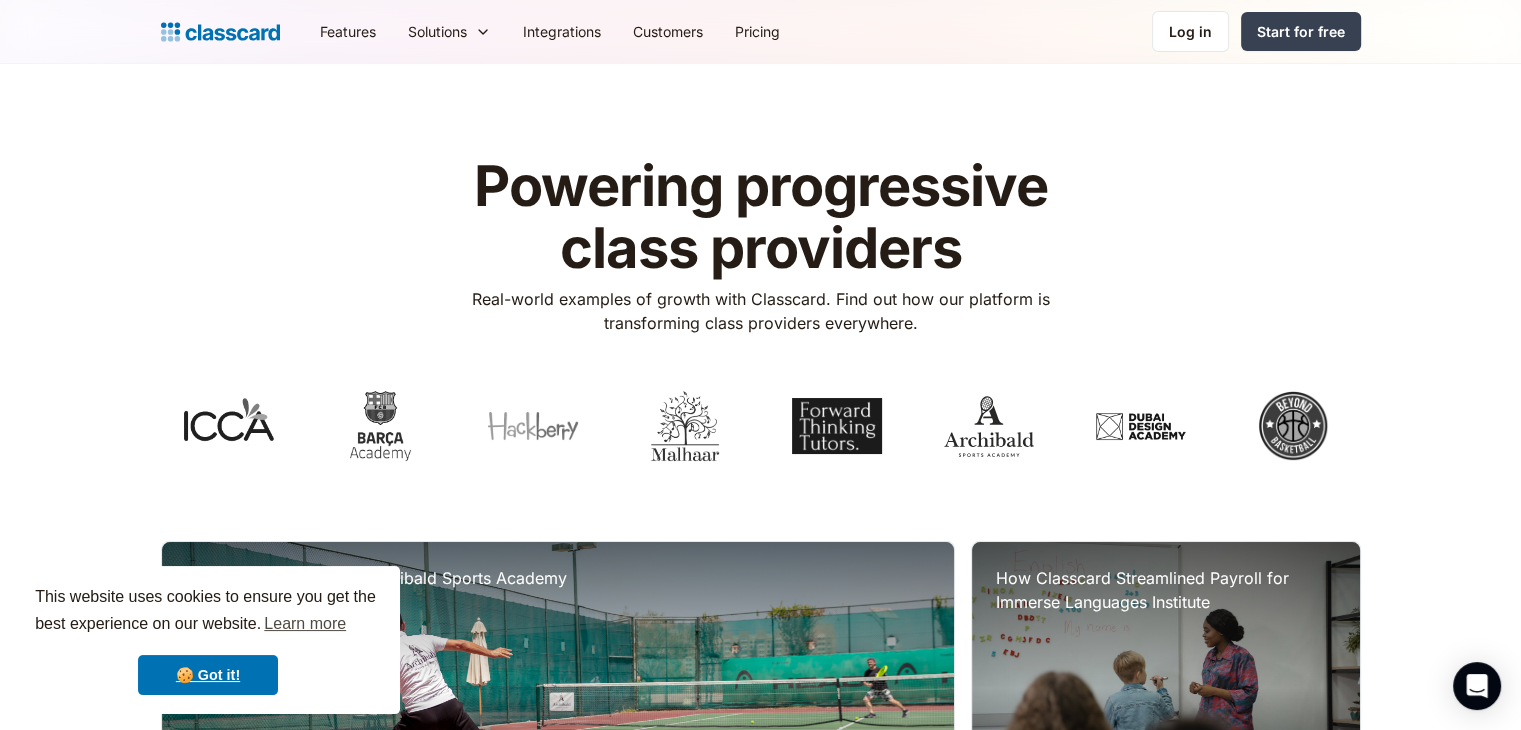 click on "Pricing" at bounding box center [757, 31] 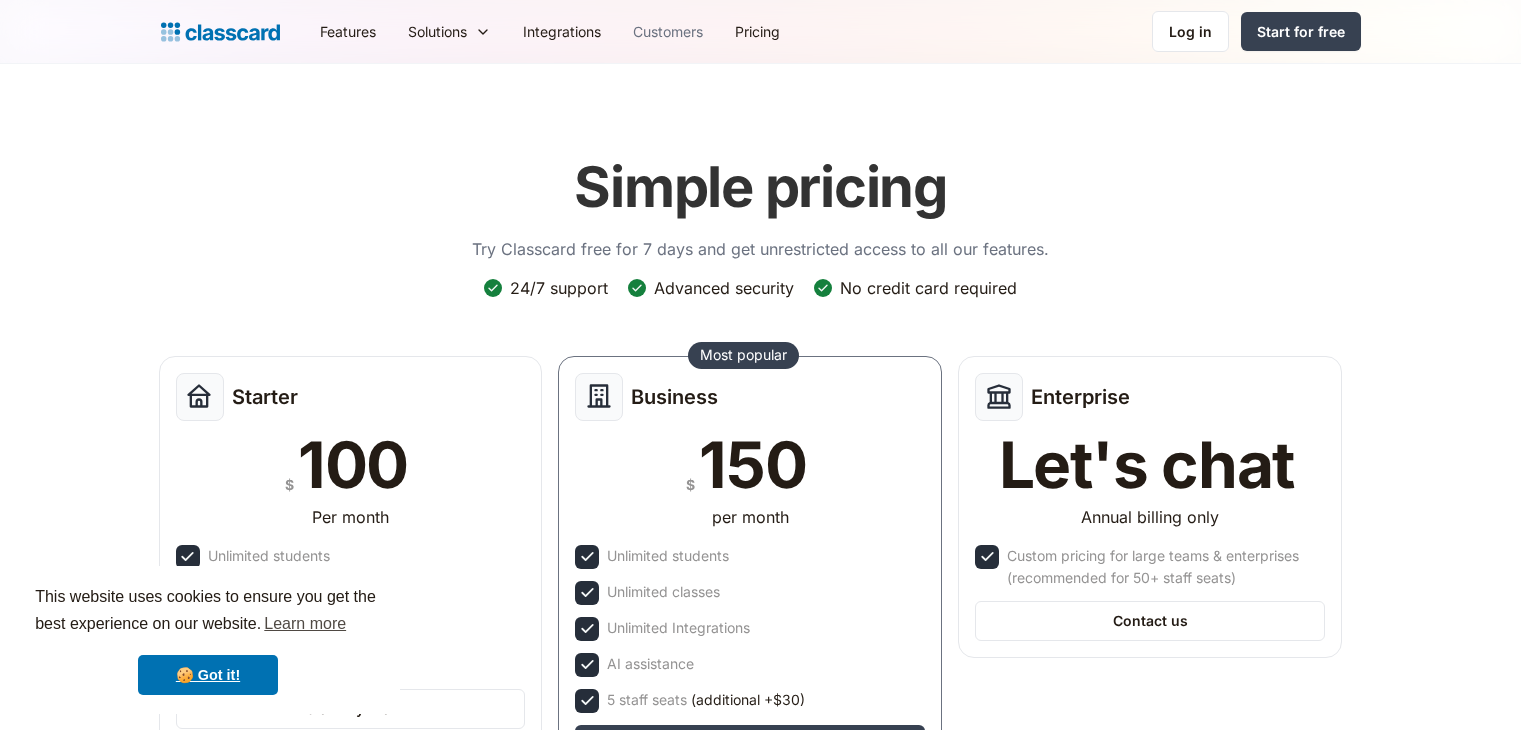 scroll, scrollTop: 0, scrollLeft: 0, axis: both 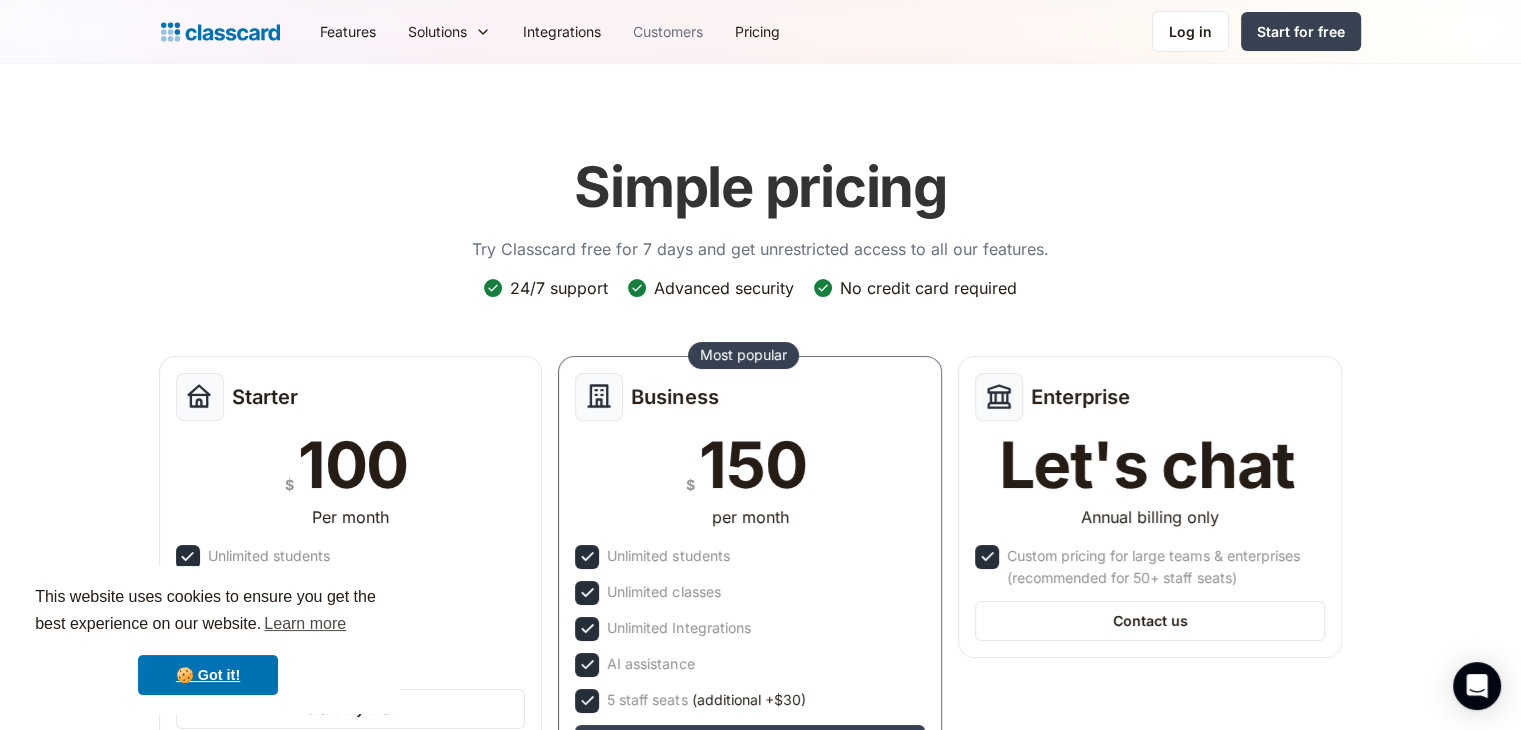 click on "Customers" at bounding box center (668, 31) 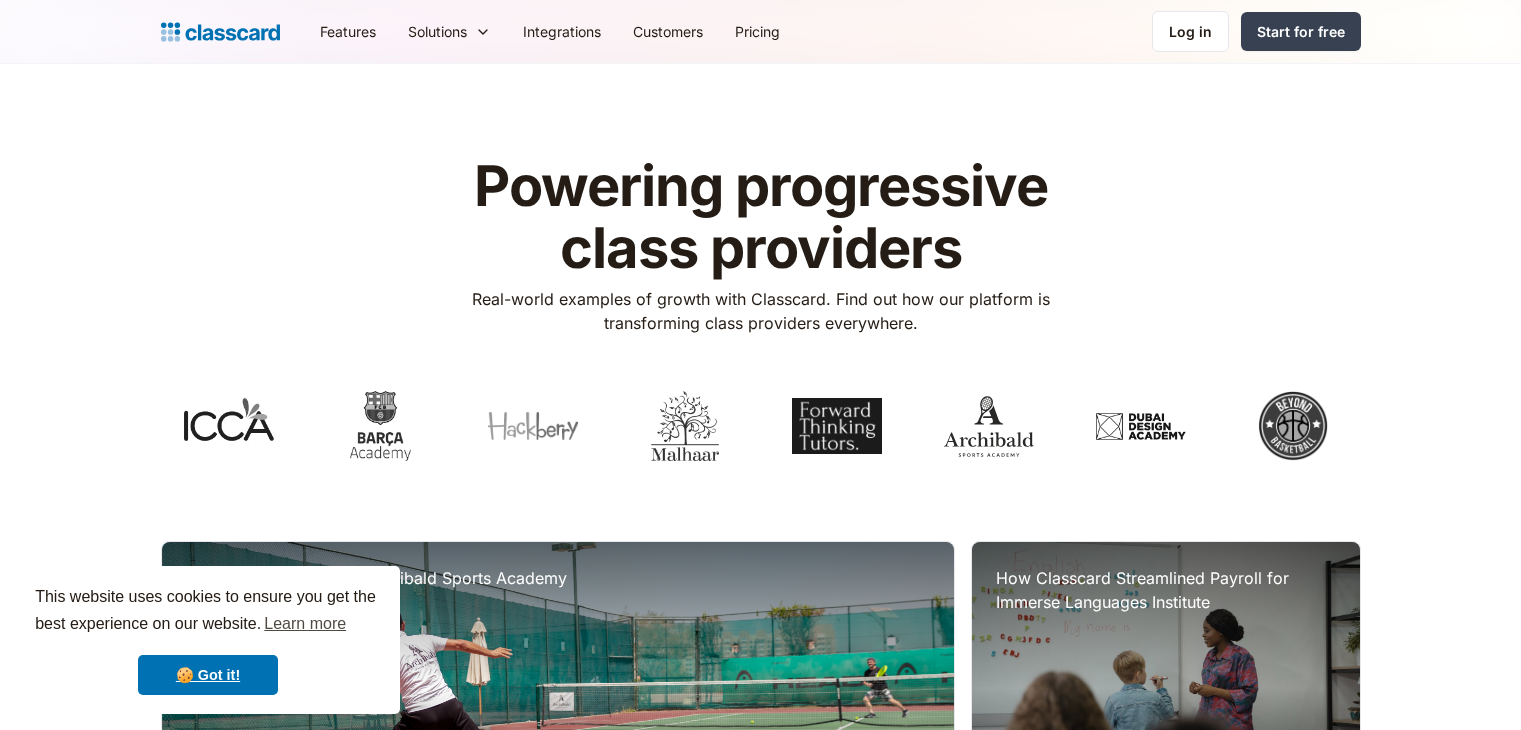 scroll, scrollTop: 0, scrollLeft: 0, axis: both 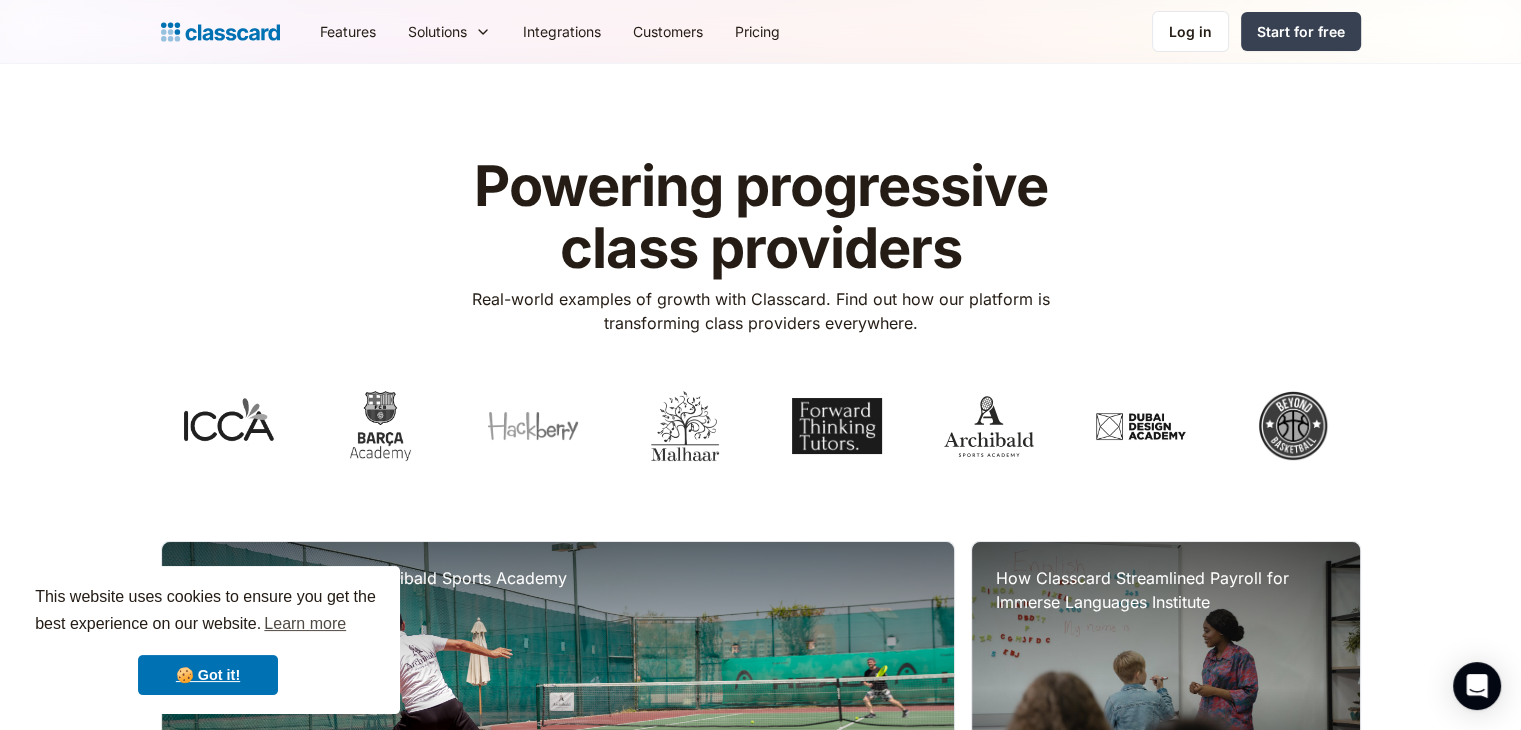 click on "Integrations" at bounding box center (562, 31) 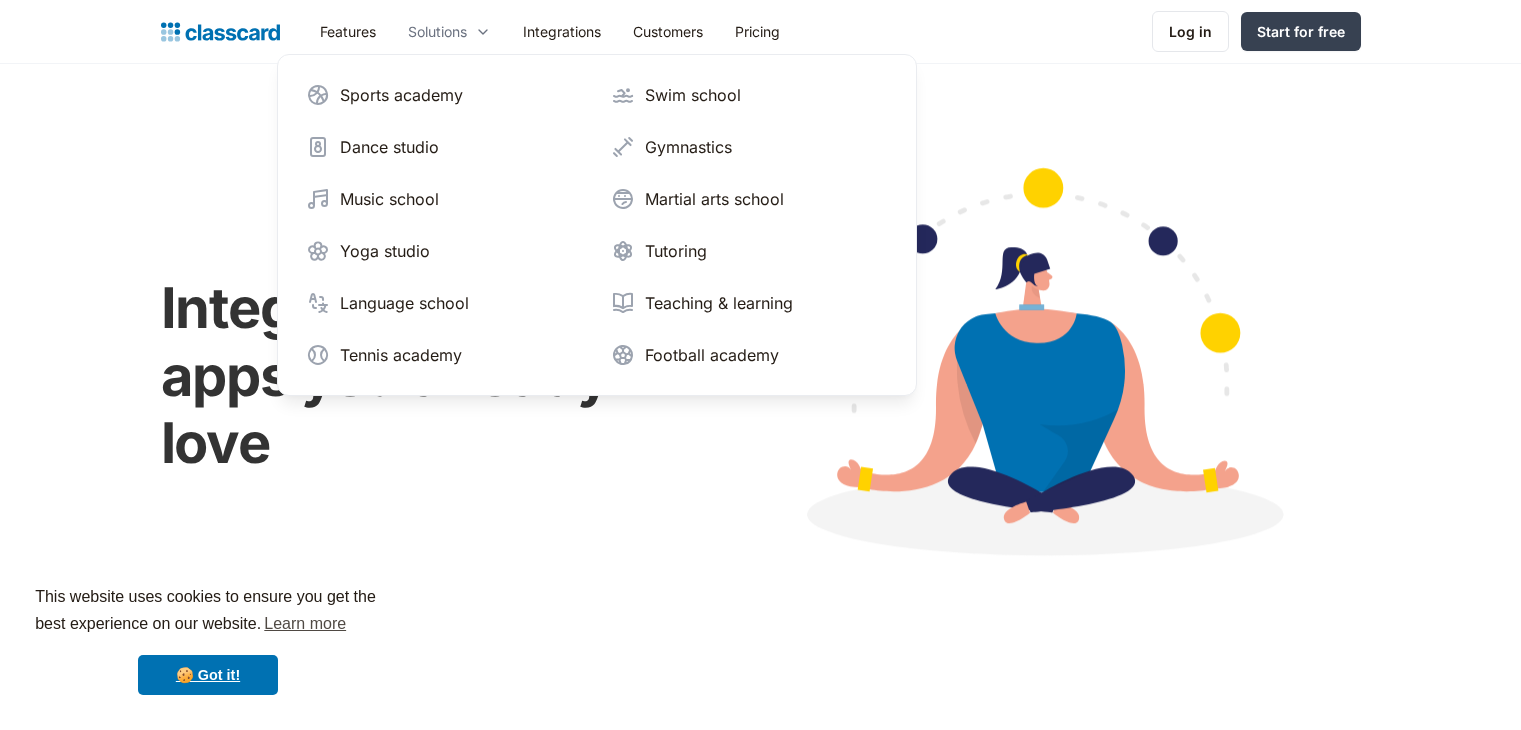 scroll, scrollTop: 0, scrollLeft: 0, axis: both 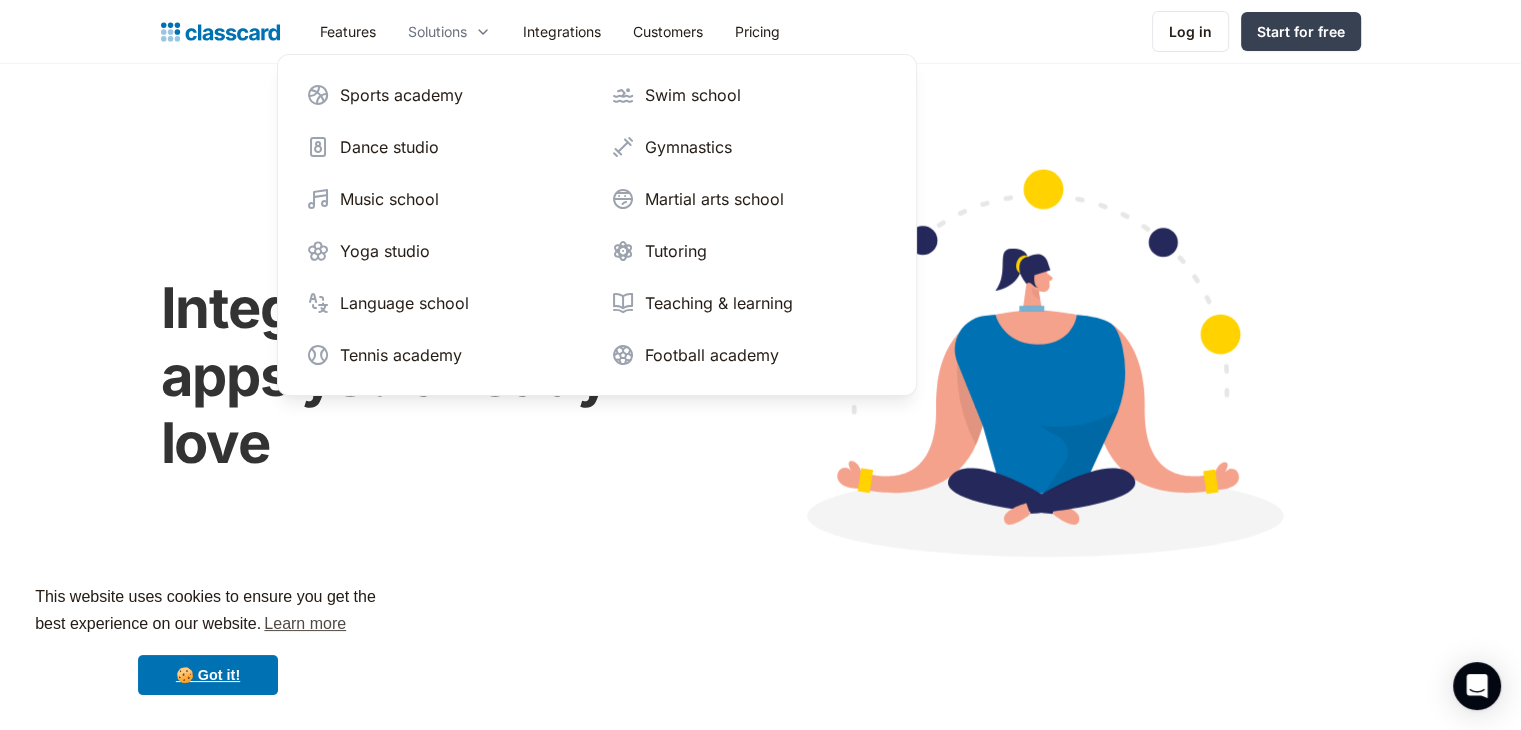 click on "Solutions" at bounding box center [449, 31] 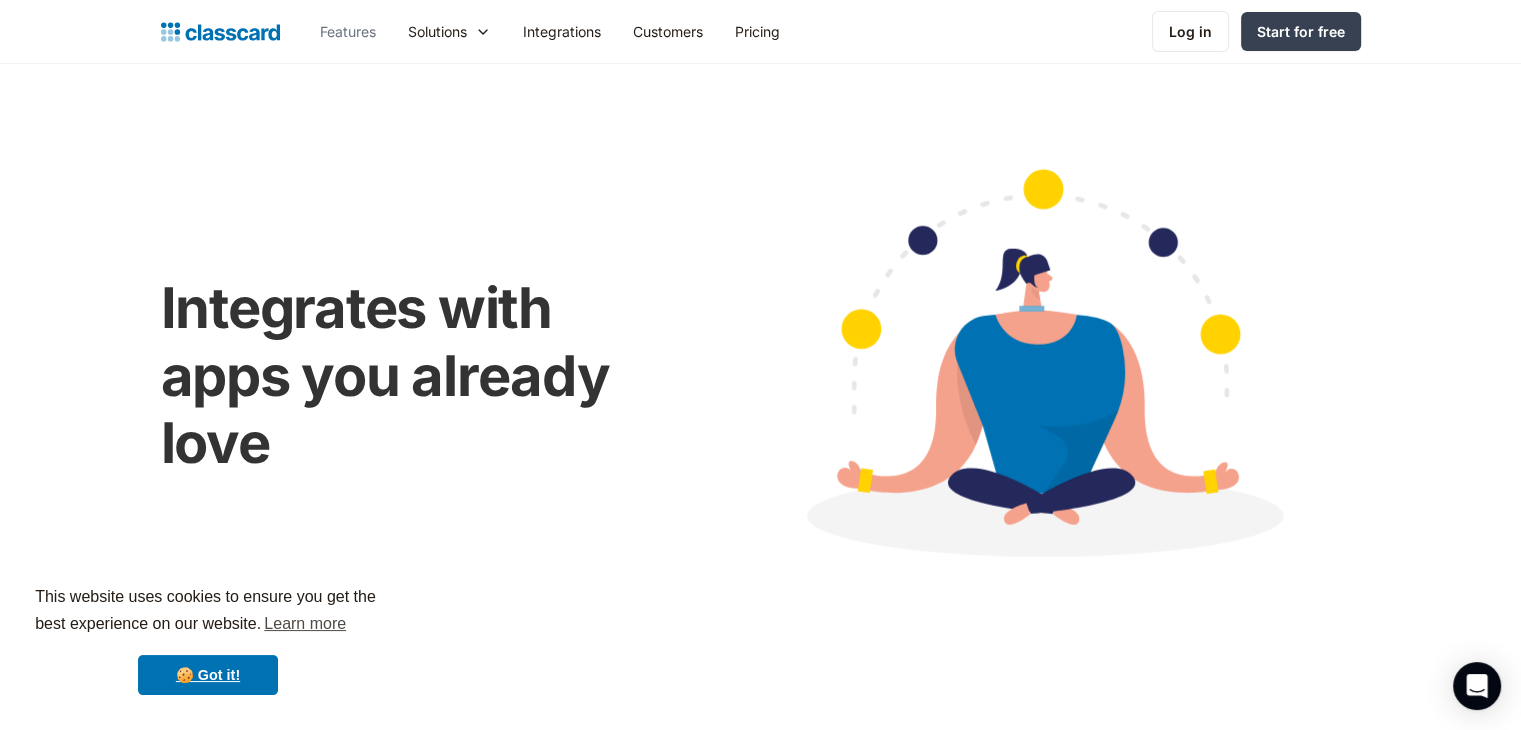 click on "Features" at bounding box center (348, 31) 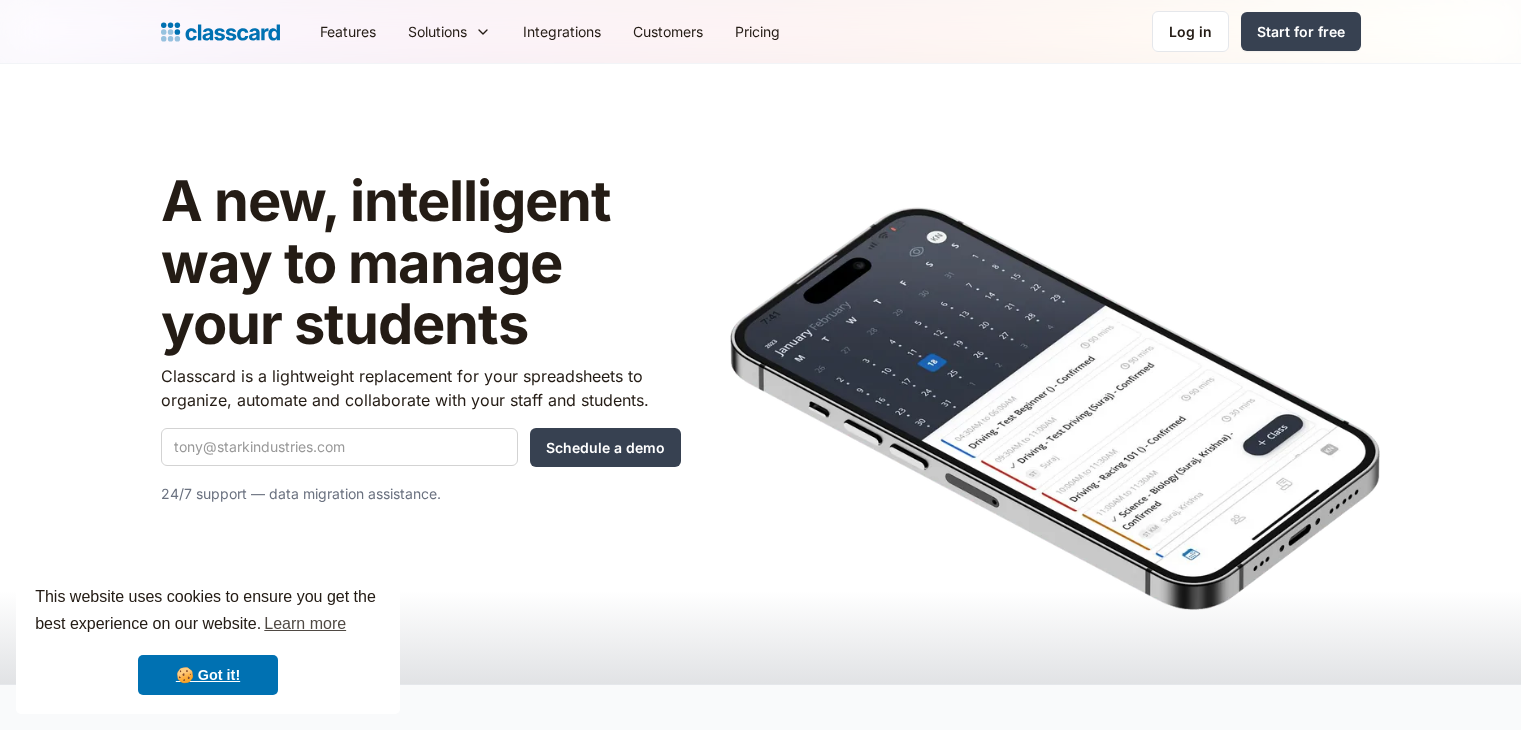 scroll, scrollTop: 0, scrollLeft: 0, axis: both 